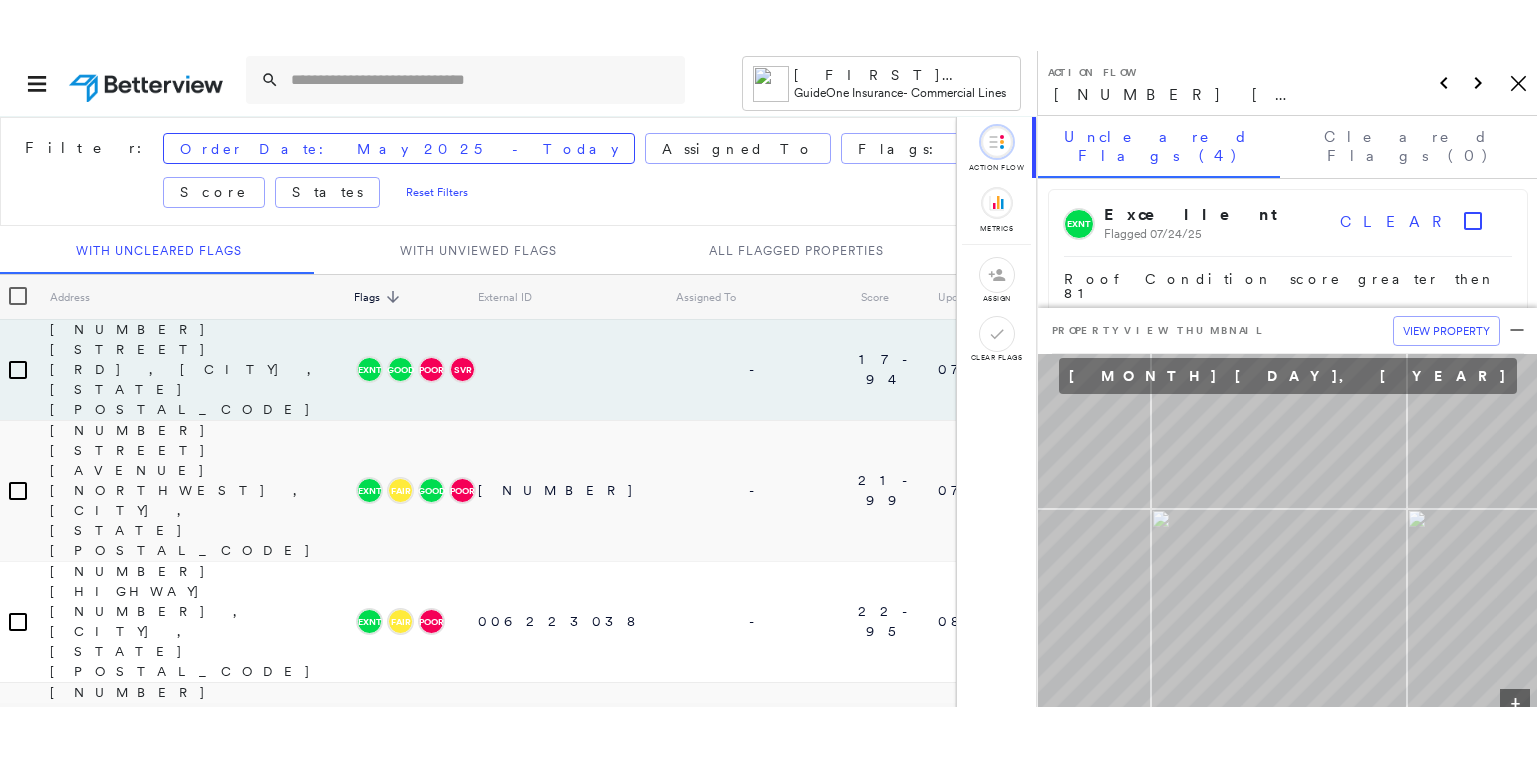 scroll, scrollTop: 0, scrollLeft: 0, axis: both 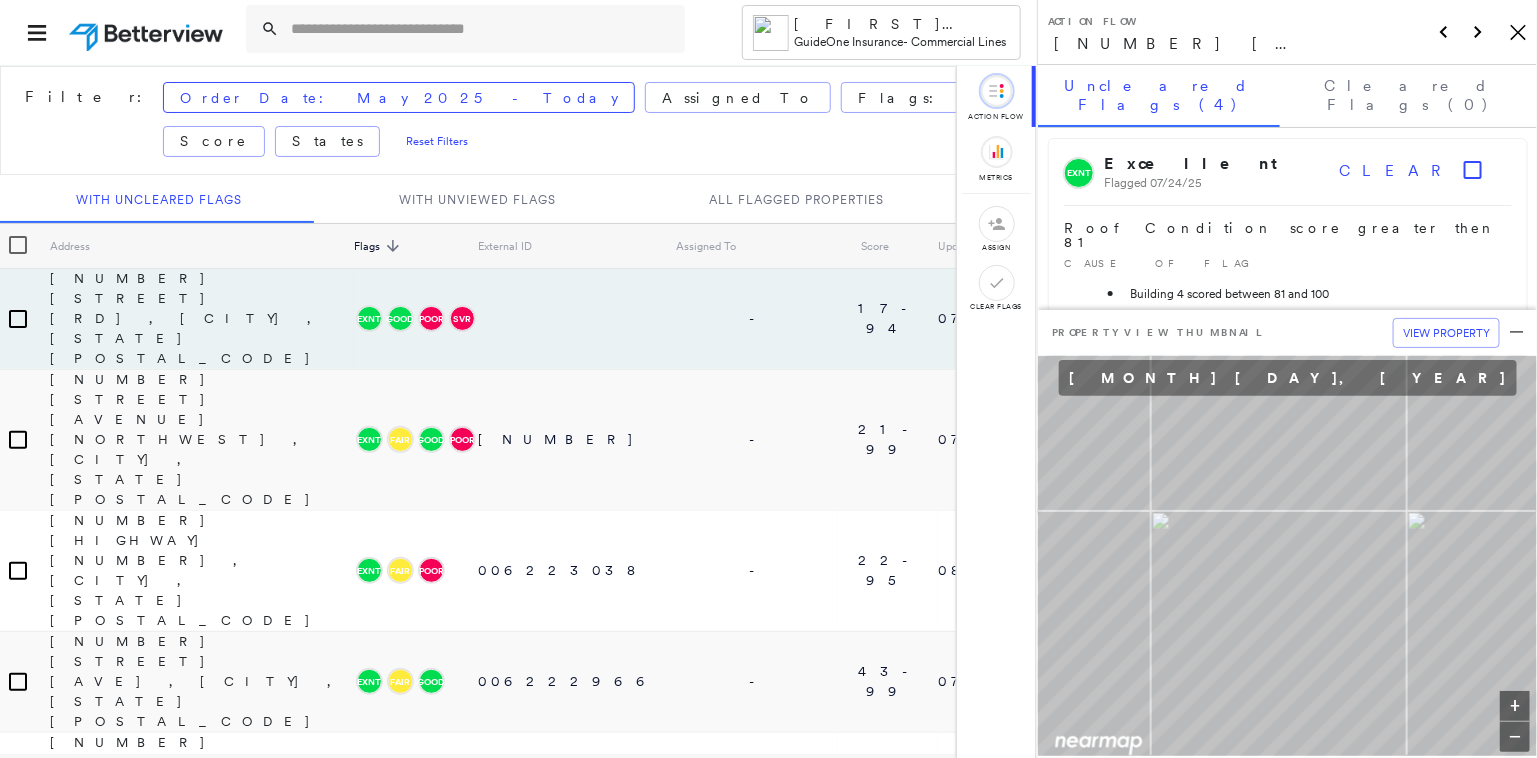 click on "[FIRST] [LAST] Insurance - Commercial Lines" at bounding box center [518, 32] 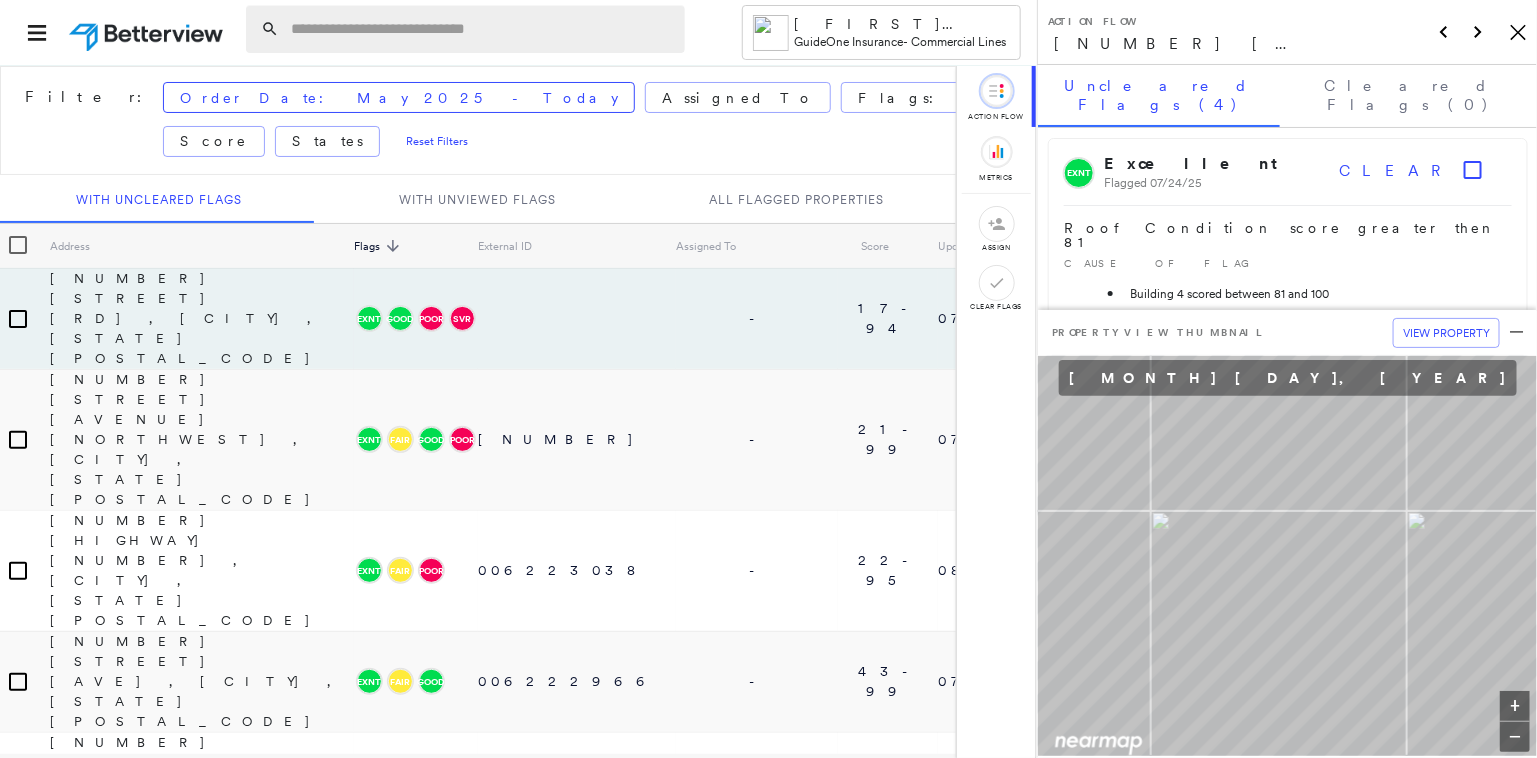 click at bounding box center [482, 29] 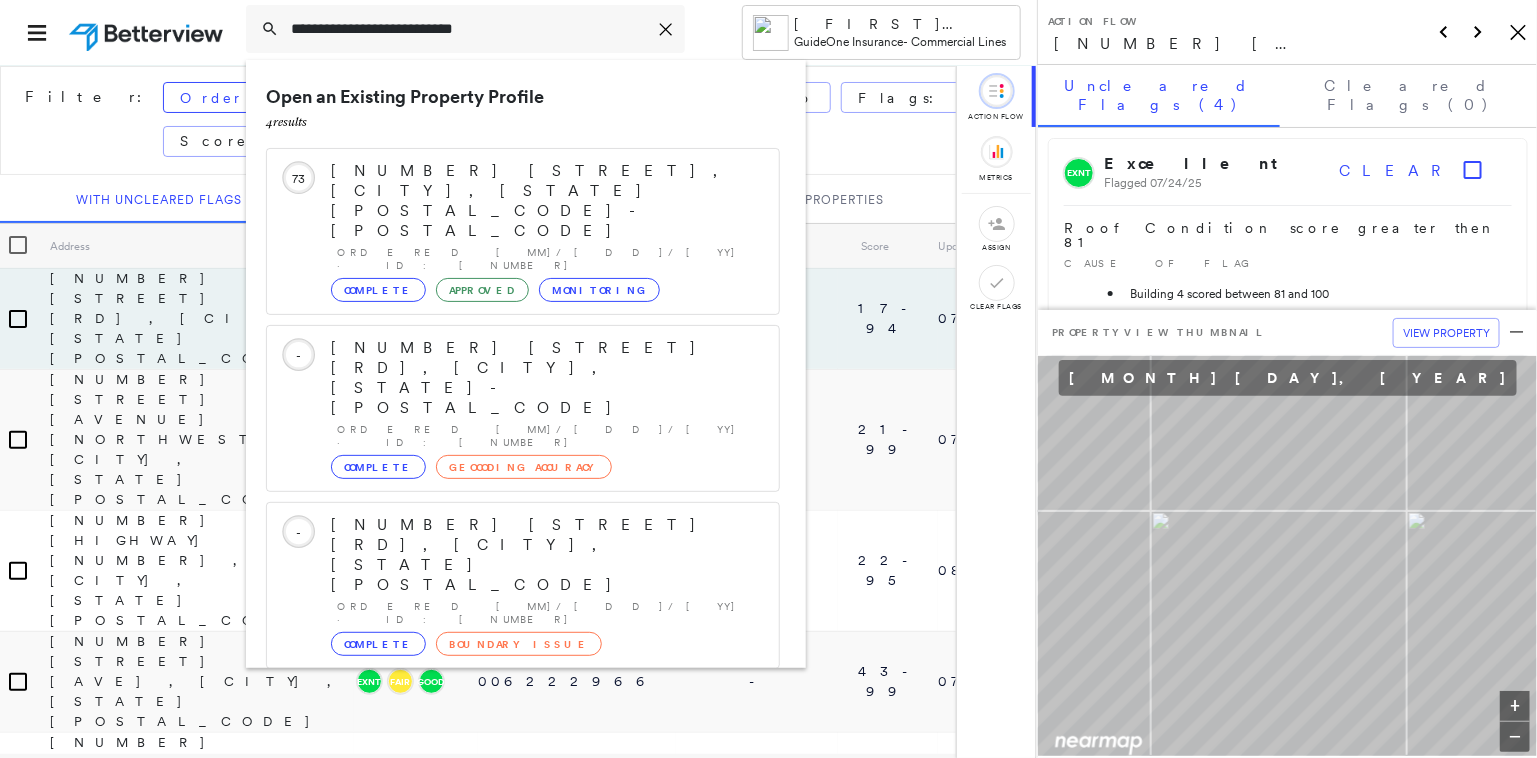 scroll, scrollTop: 54, scrollLeft: 0, axis: vertical 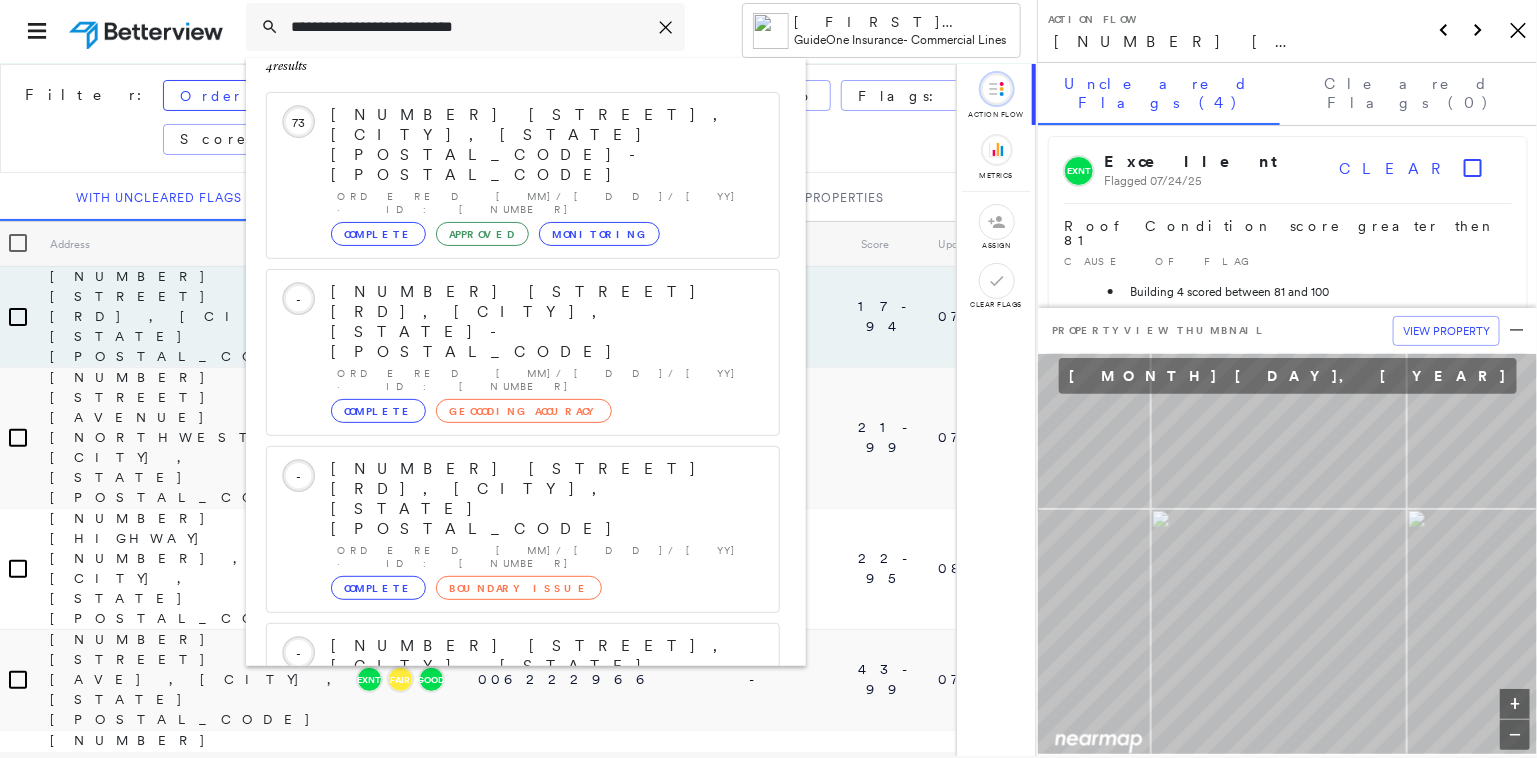 type on "**********" 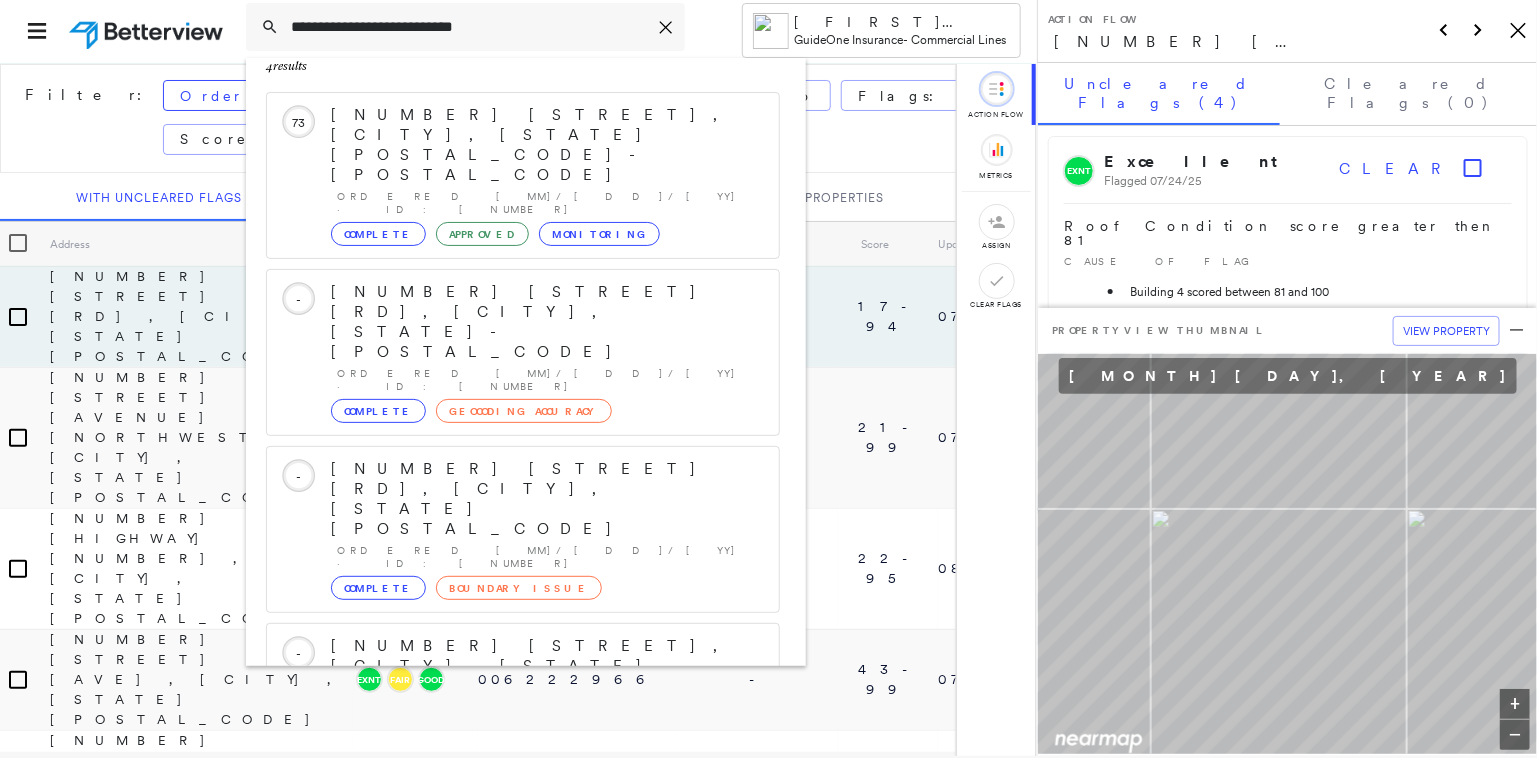 click on "[NUMBER] [STREET], [CITY], [STATE] [POSTAL_CODE]" at bounding box center [501, 906] 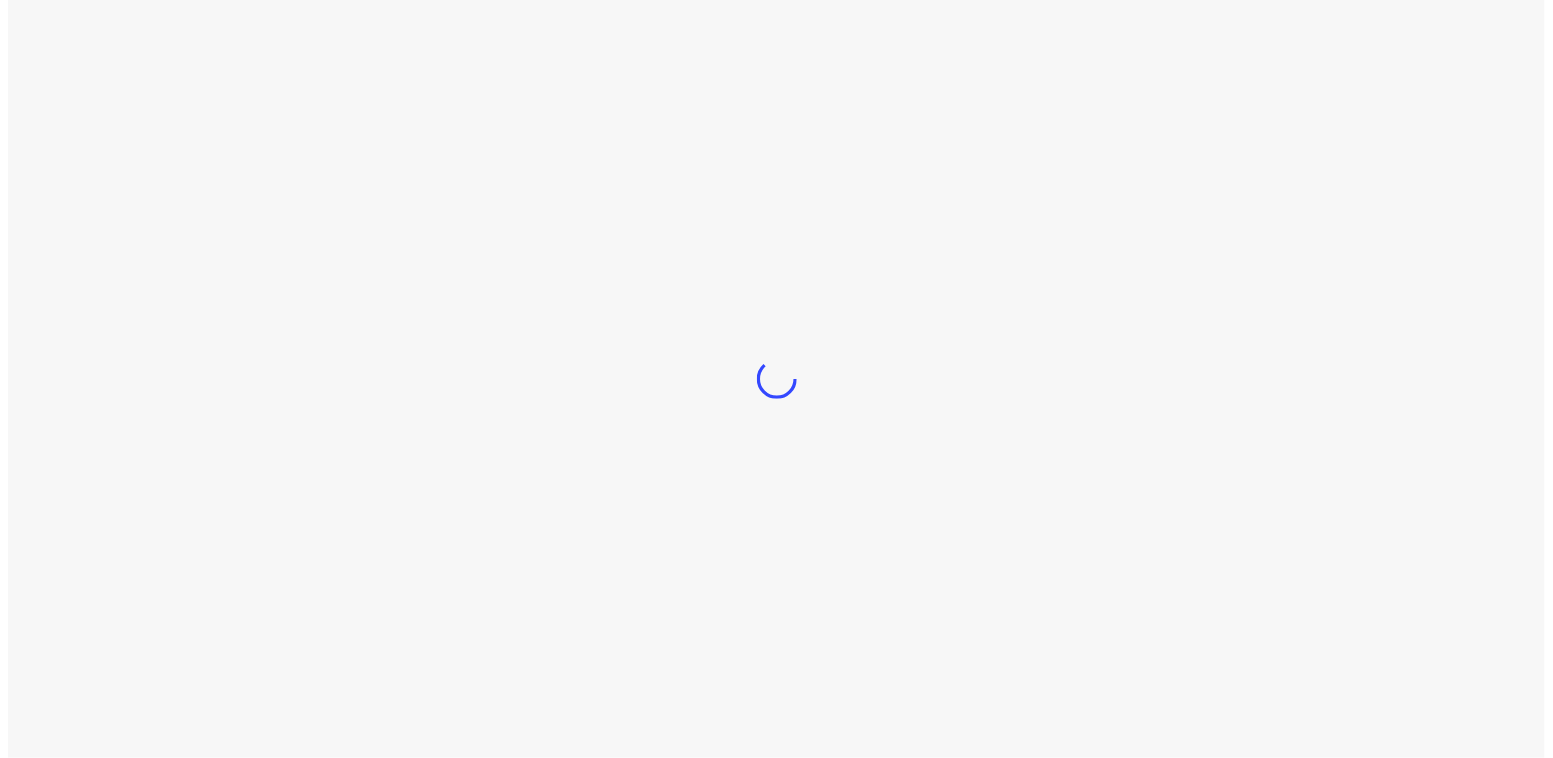 scroll, scrollTop: 0, scrollLeft: 0, axis: both 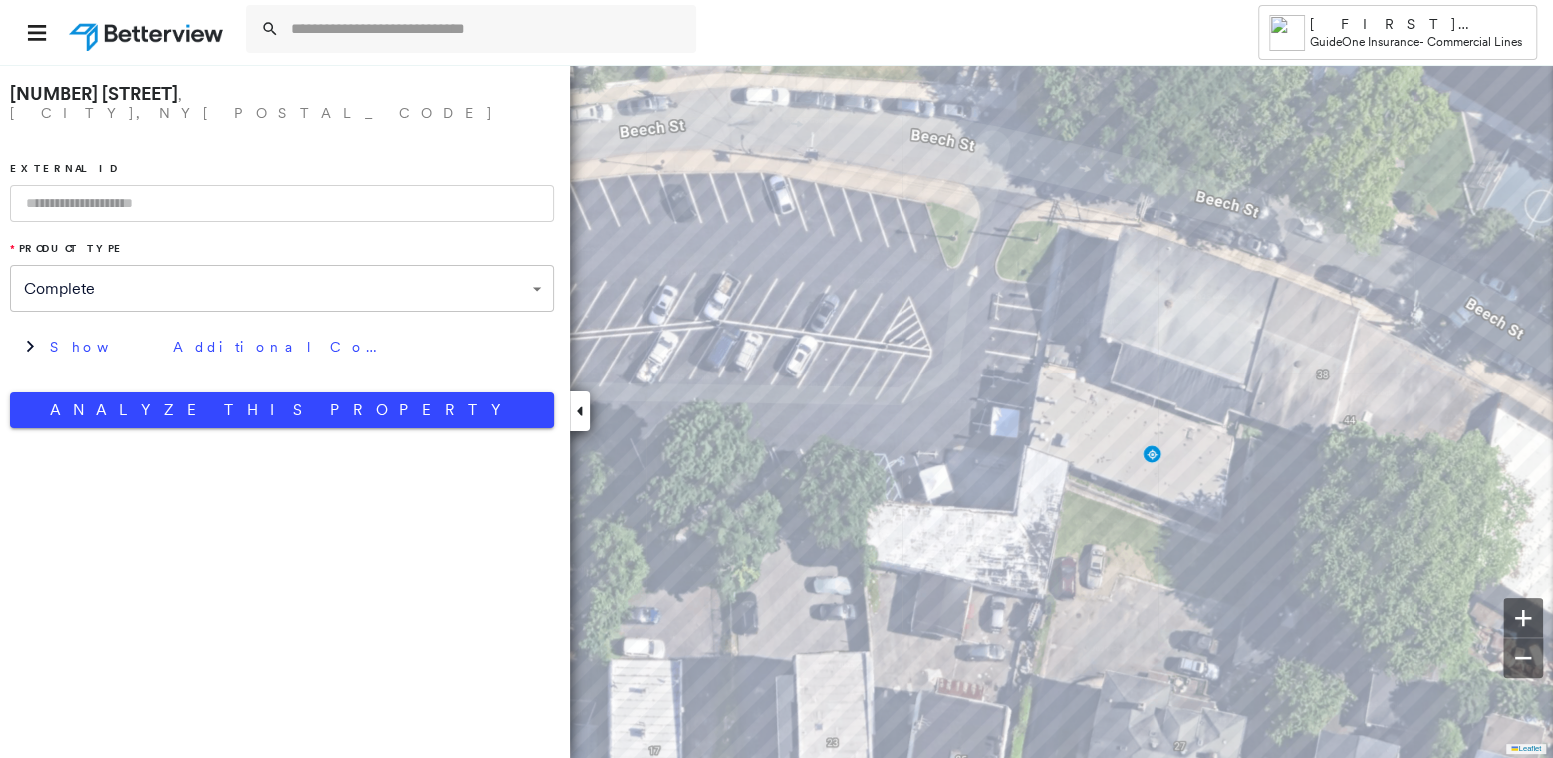 click at bounding box center (282, 203) 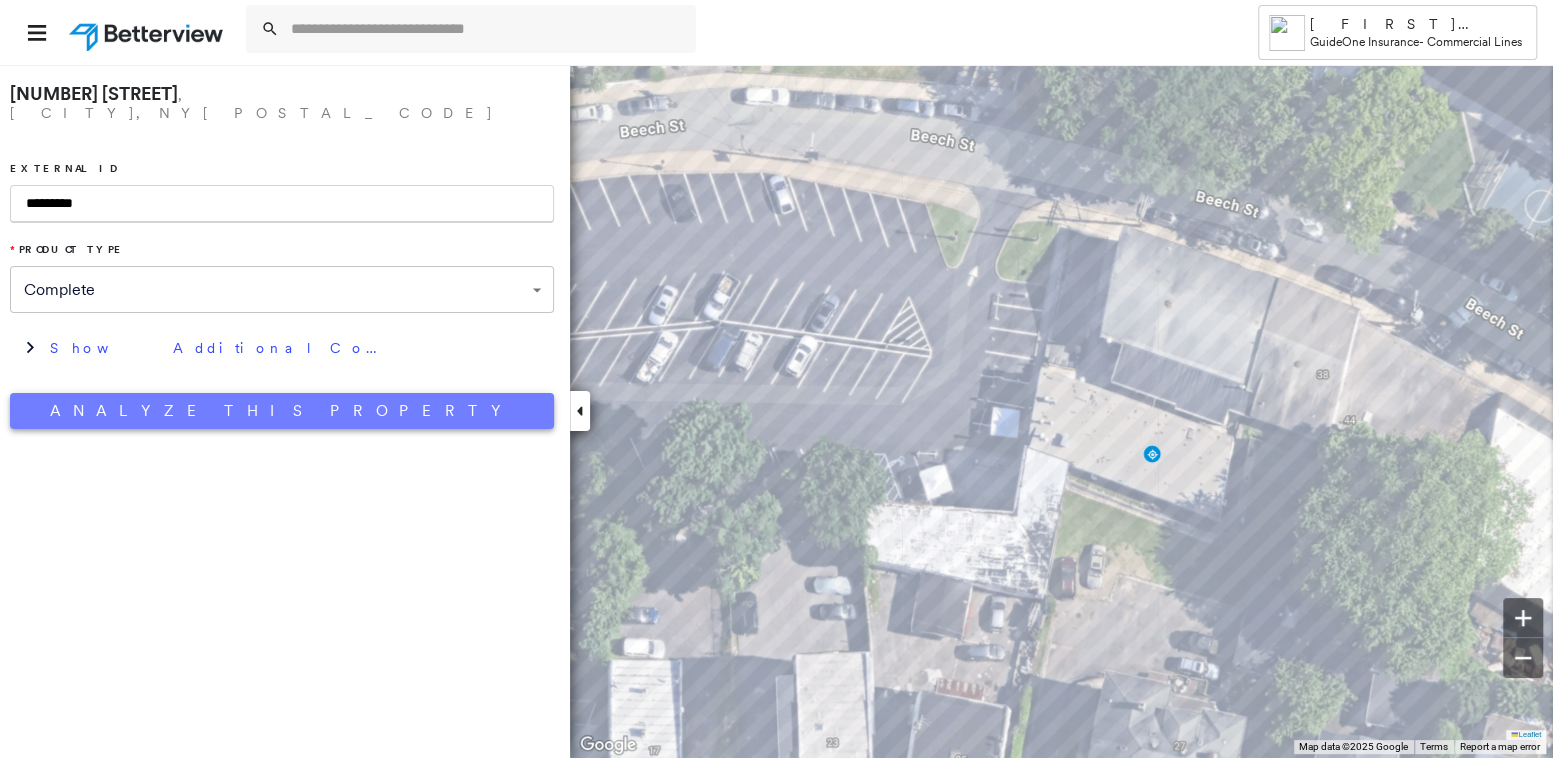 type on "*********" 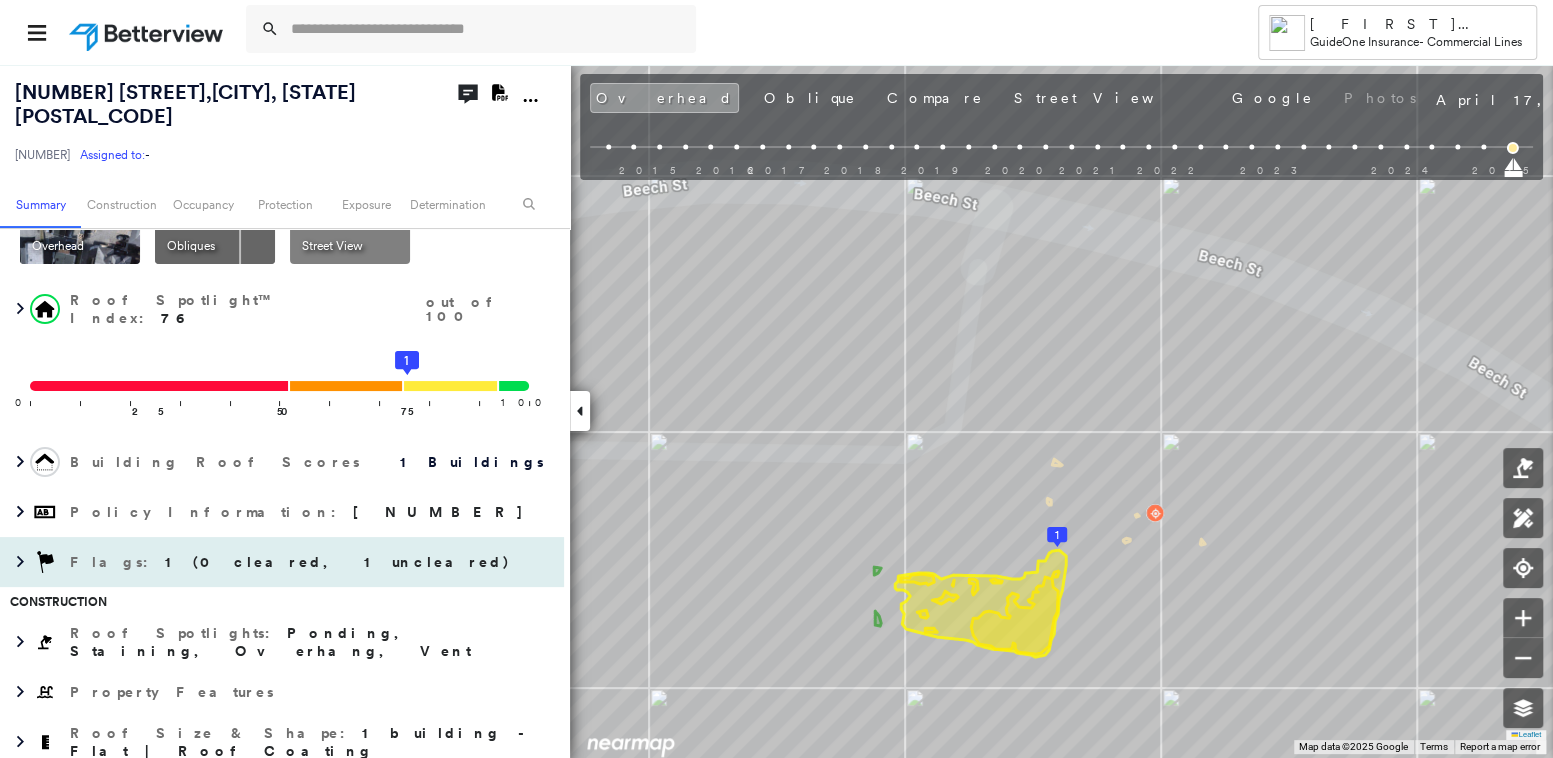 scroll, scrollTop: 200, scrollLeft: 0, axis: vertical 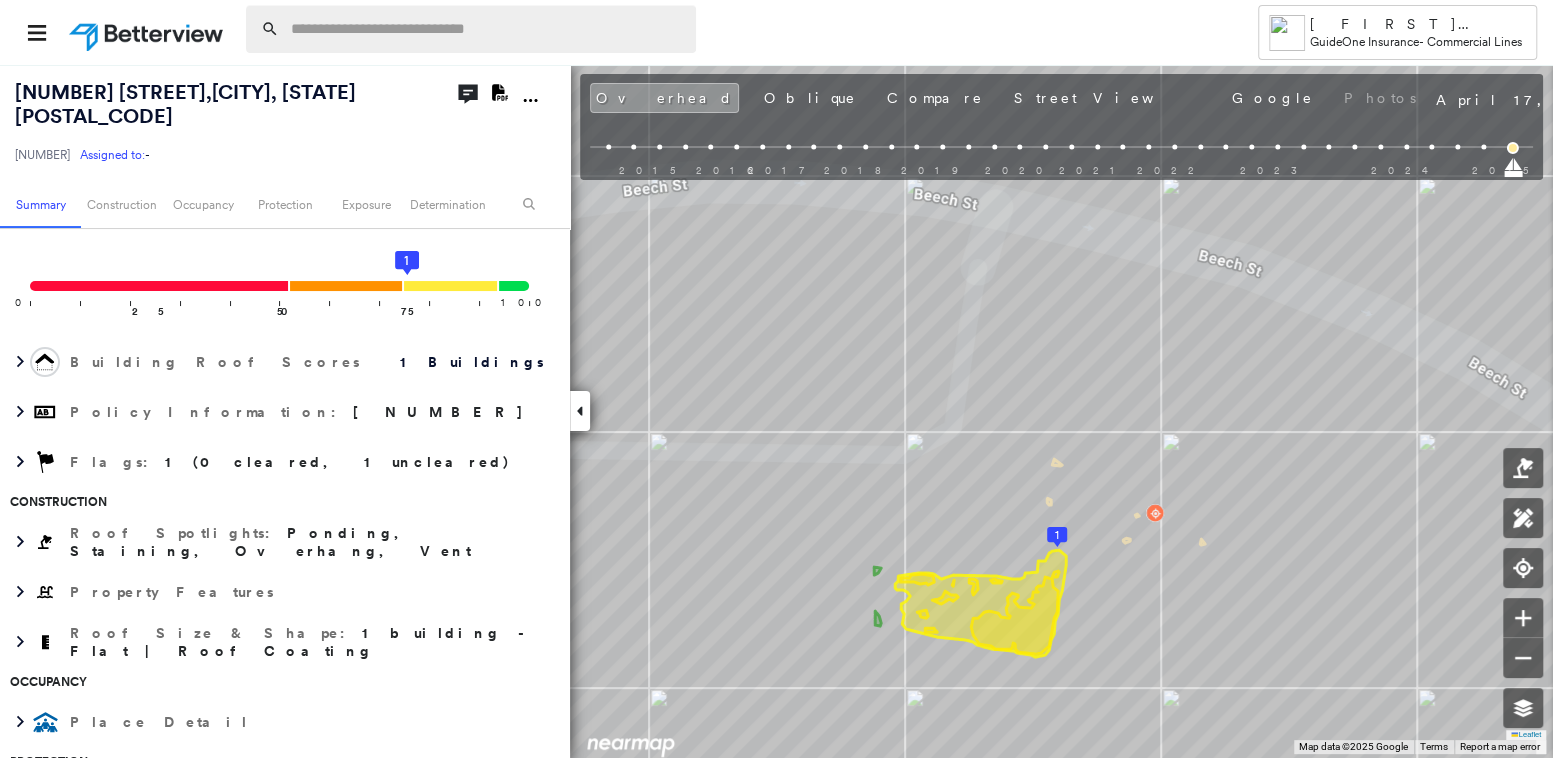 click at bounding box center [487, 29] 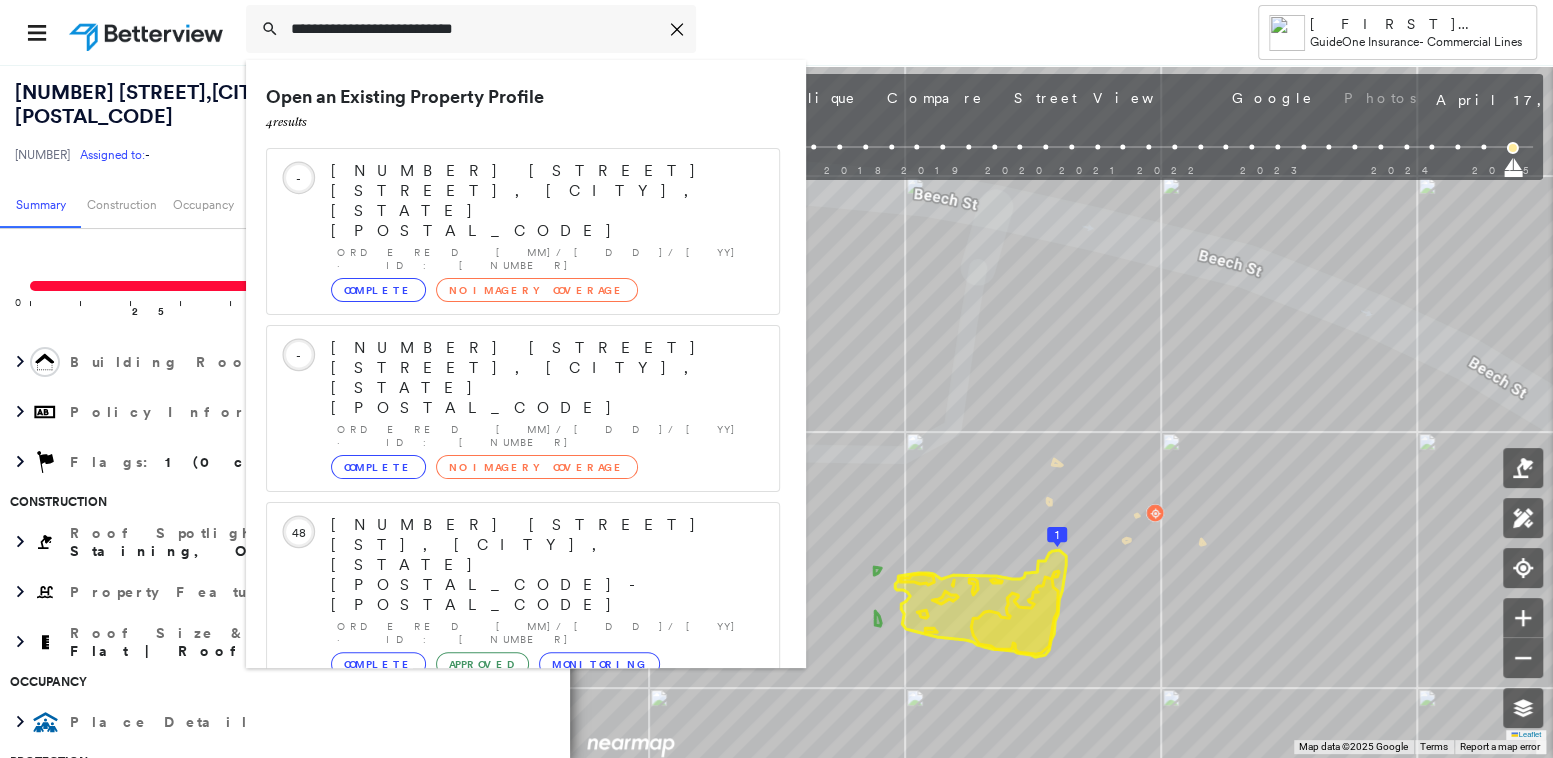 scroll, scrollTop: 54, scrollLeft: 0, axis: vertical 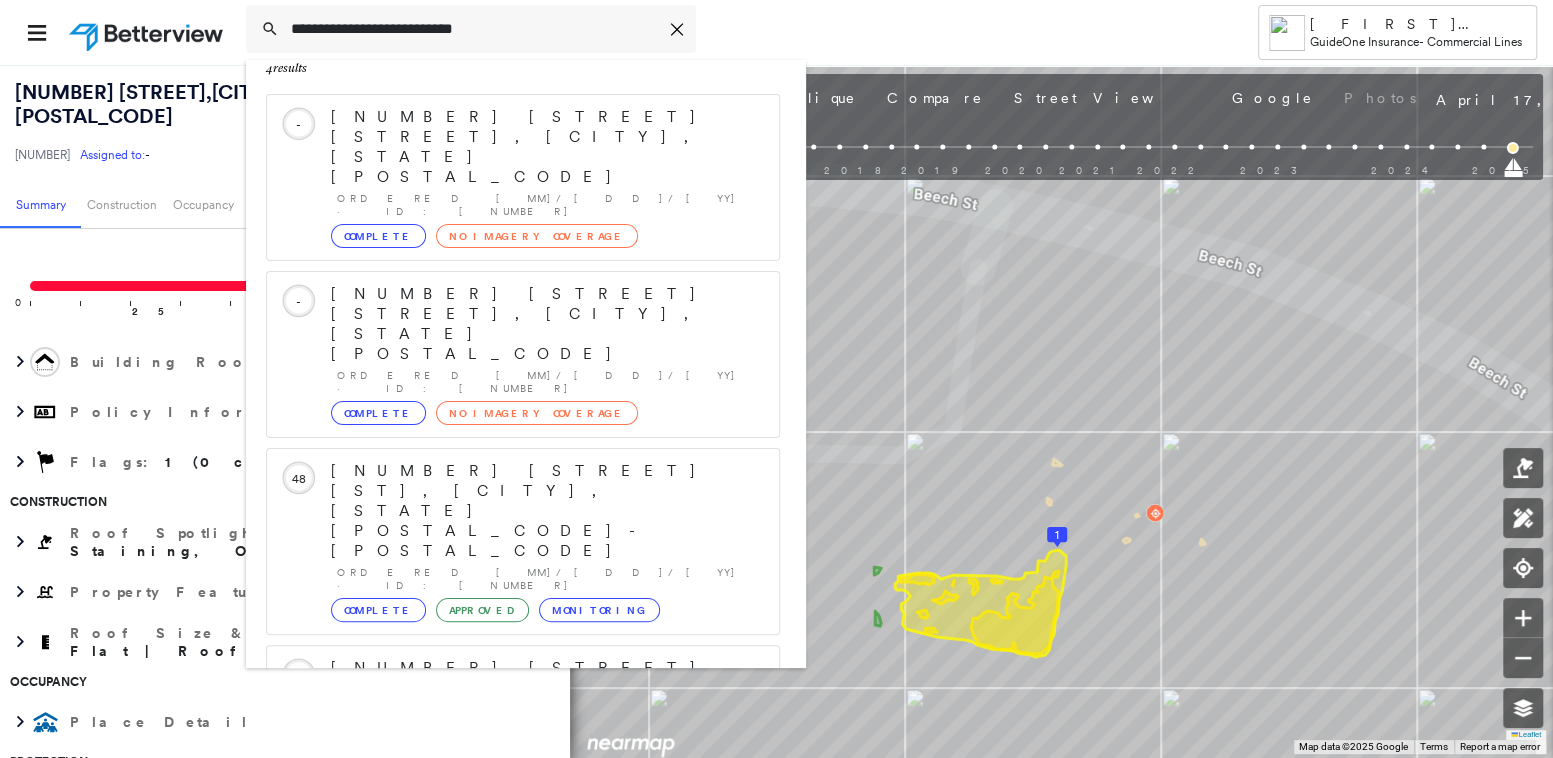 type on "**********" 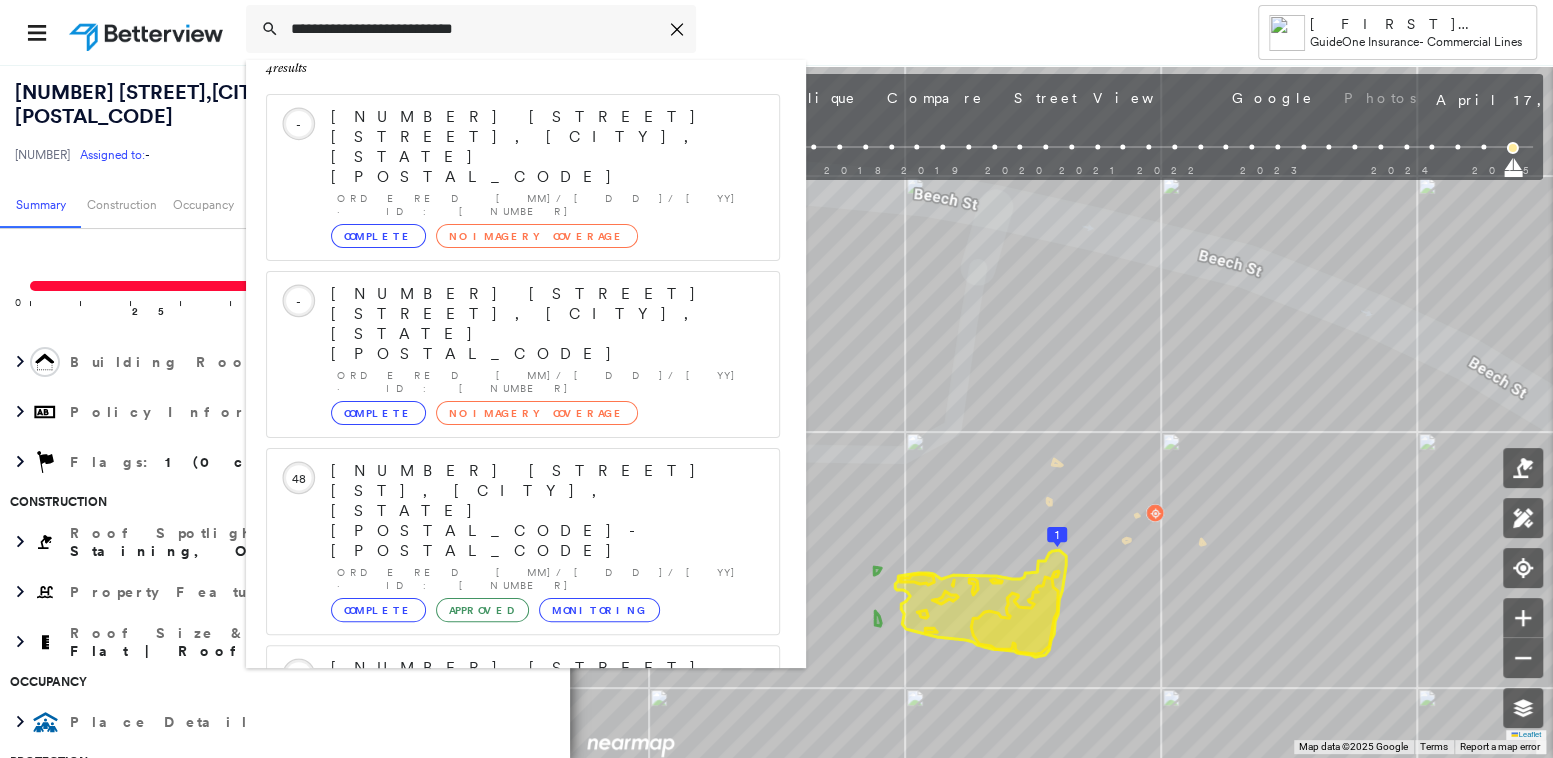 click on "[NUMBER] [STREET], [CITY], [STATE] [POSTAL_CODE]" at bounding box center (501, 948) 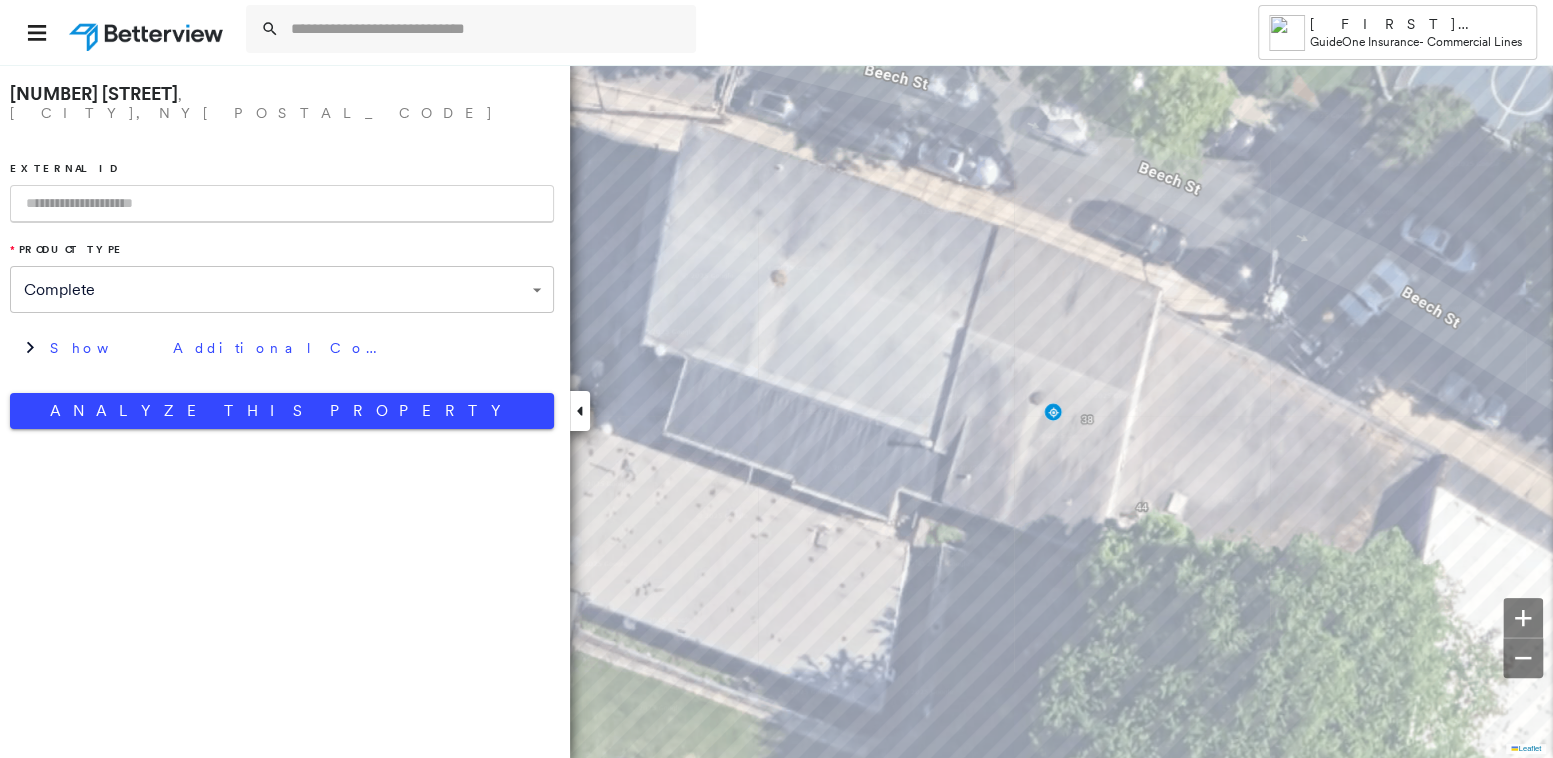 click at bounding box center (282, 204) 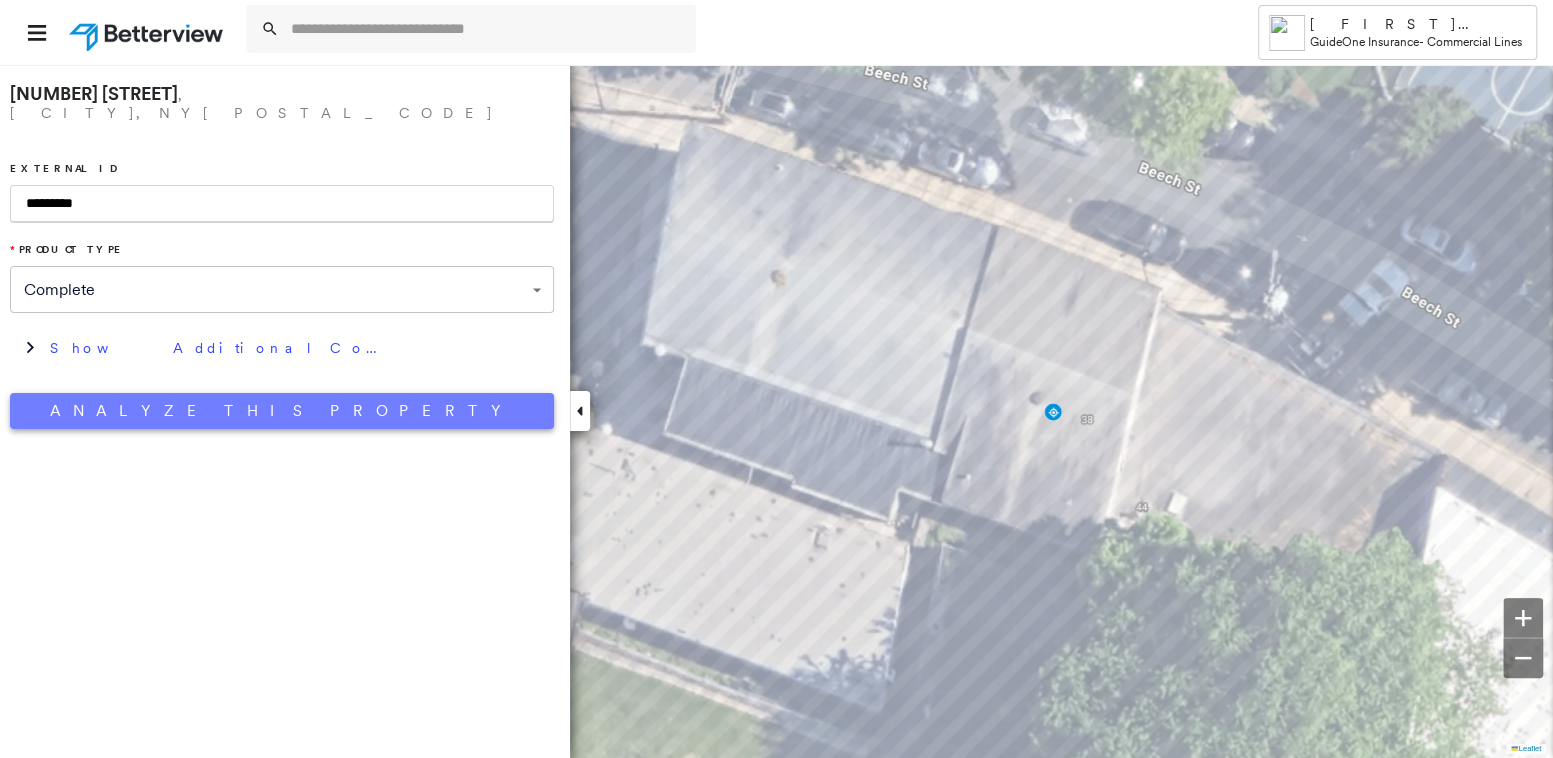 type on "*********" 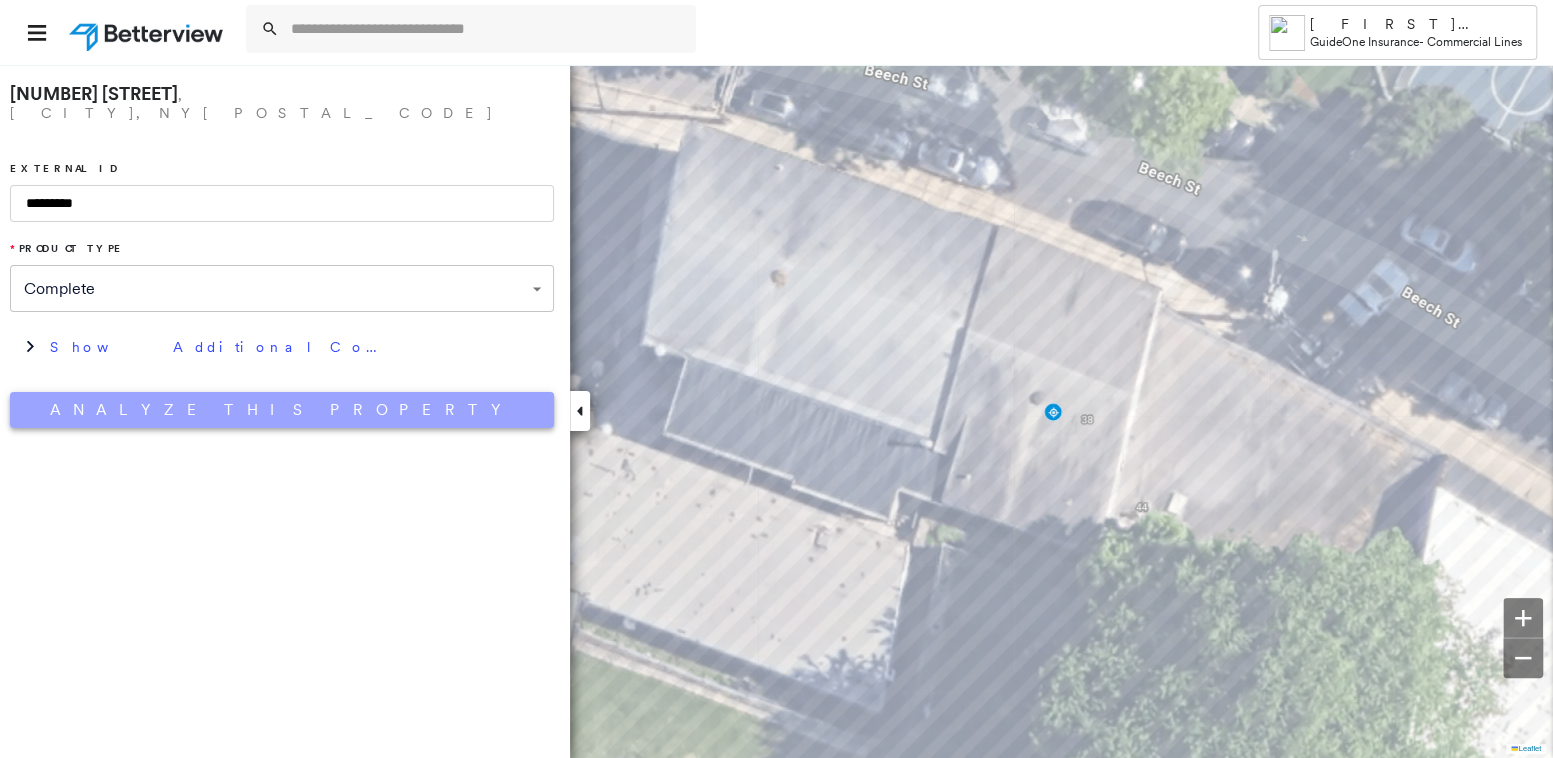 click on "Analyze This Property" at bounding box center [282, 410] 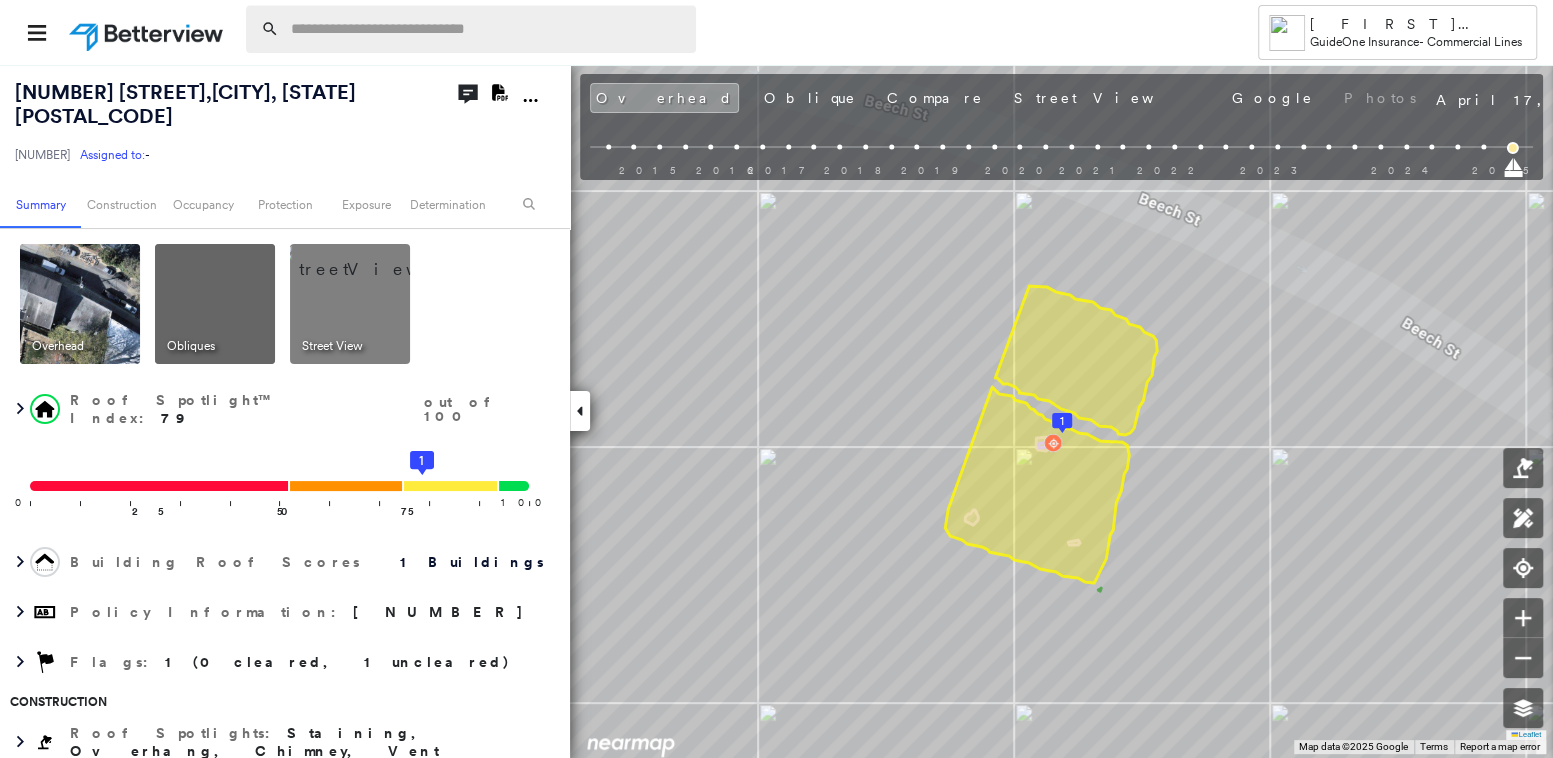 click at bounding box center [487, 29] 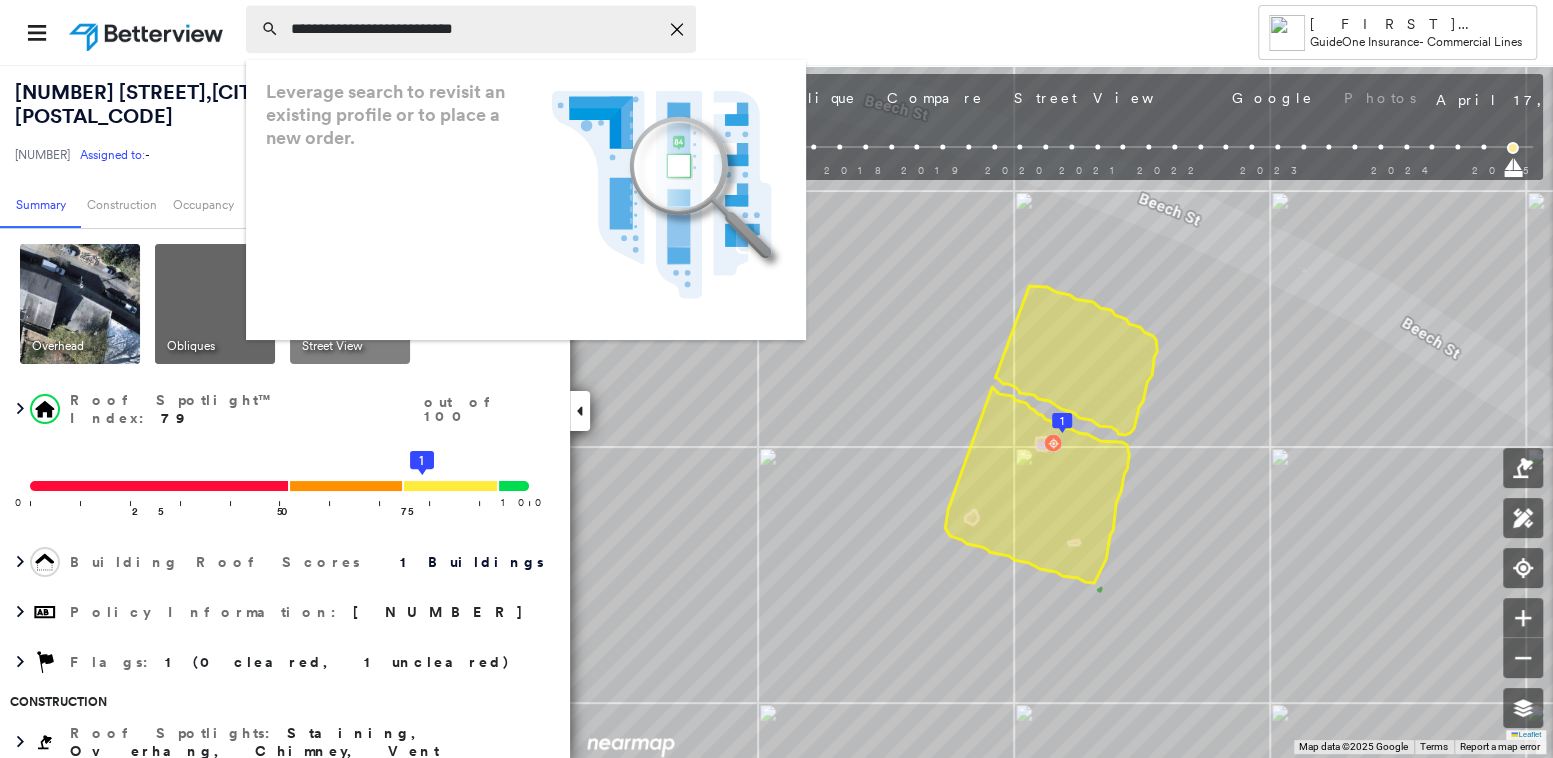 click on "**********" at bounding box center [474, 29] 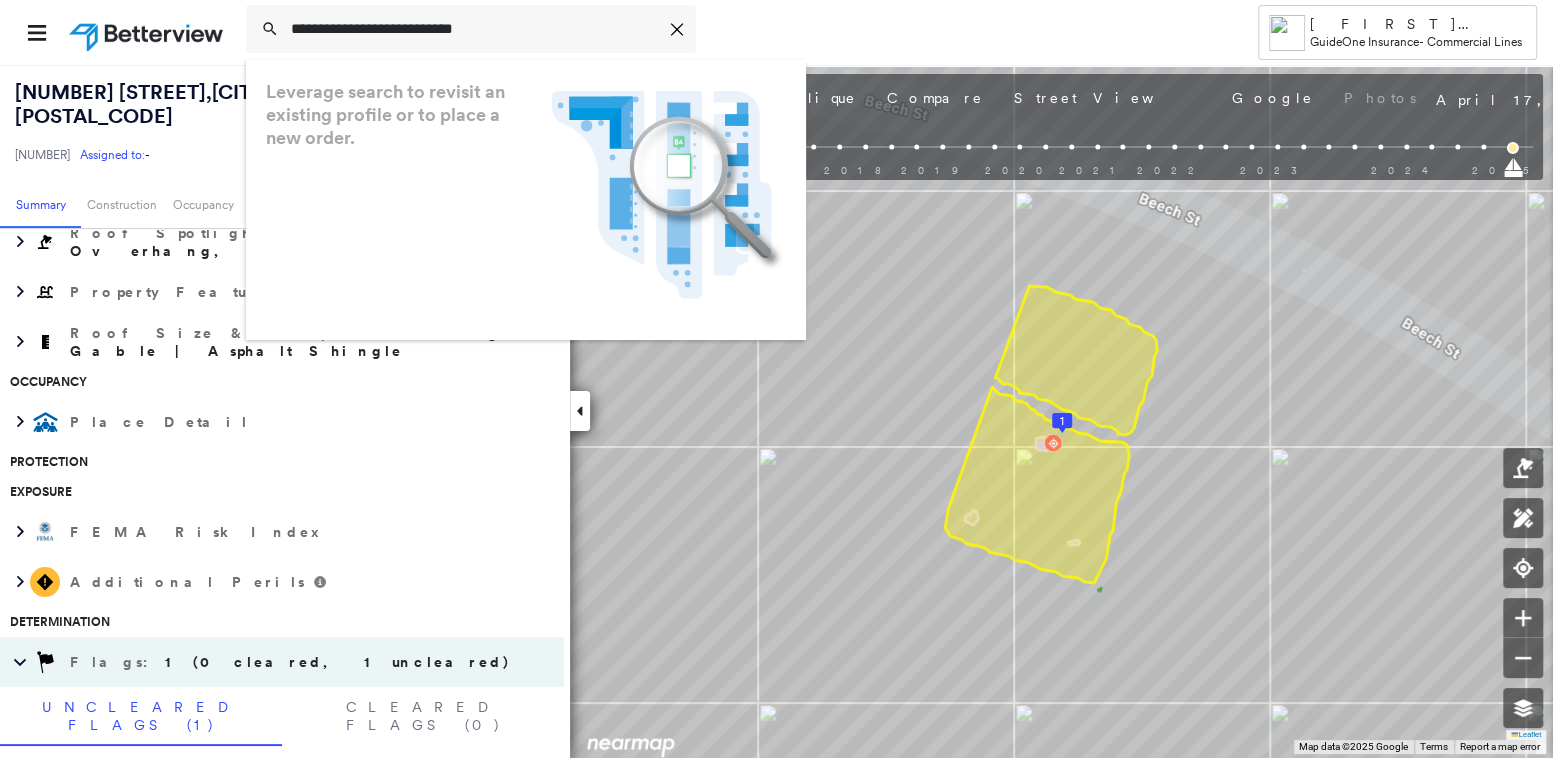 scroll, scrollTop: 700, scrollLeft: 0, axis: vertical 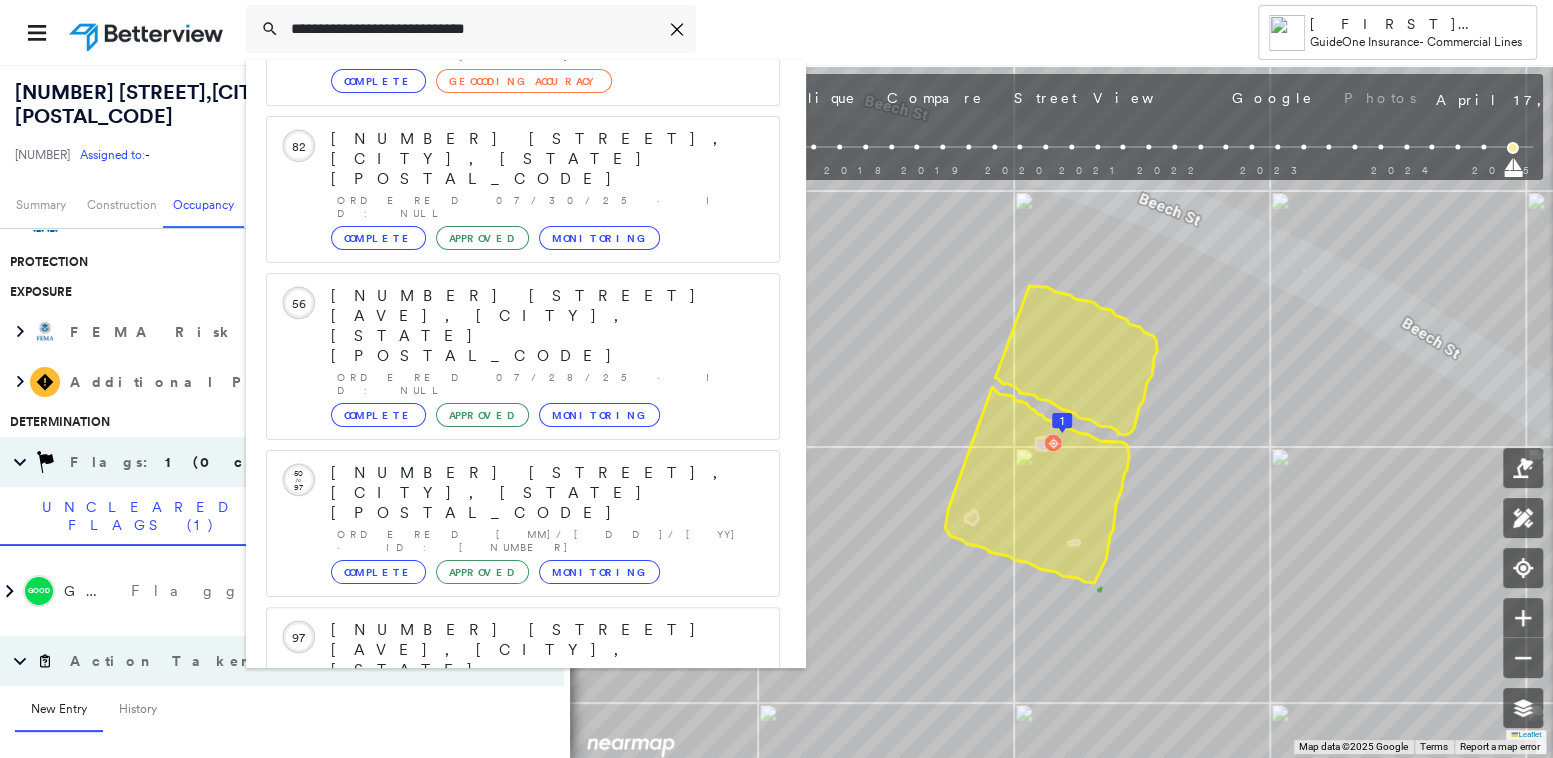 type on "**********" 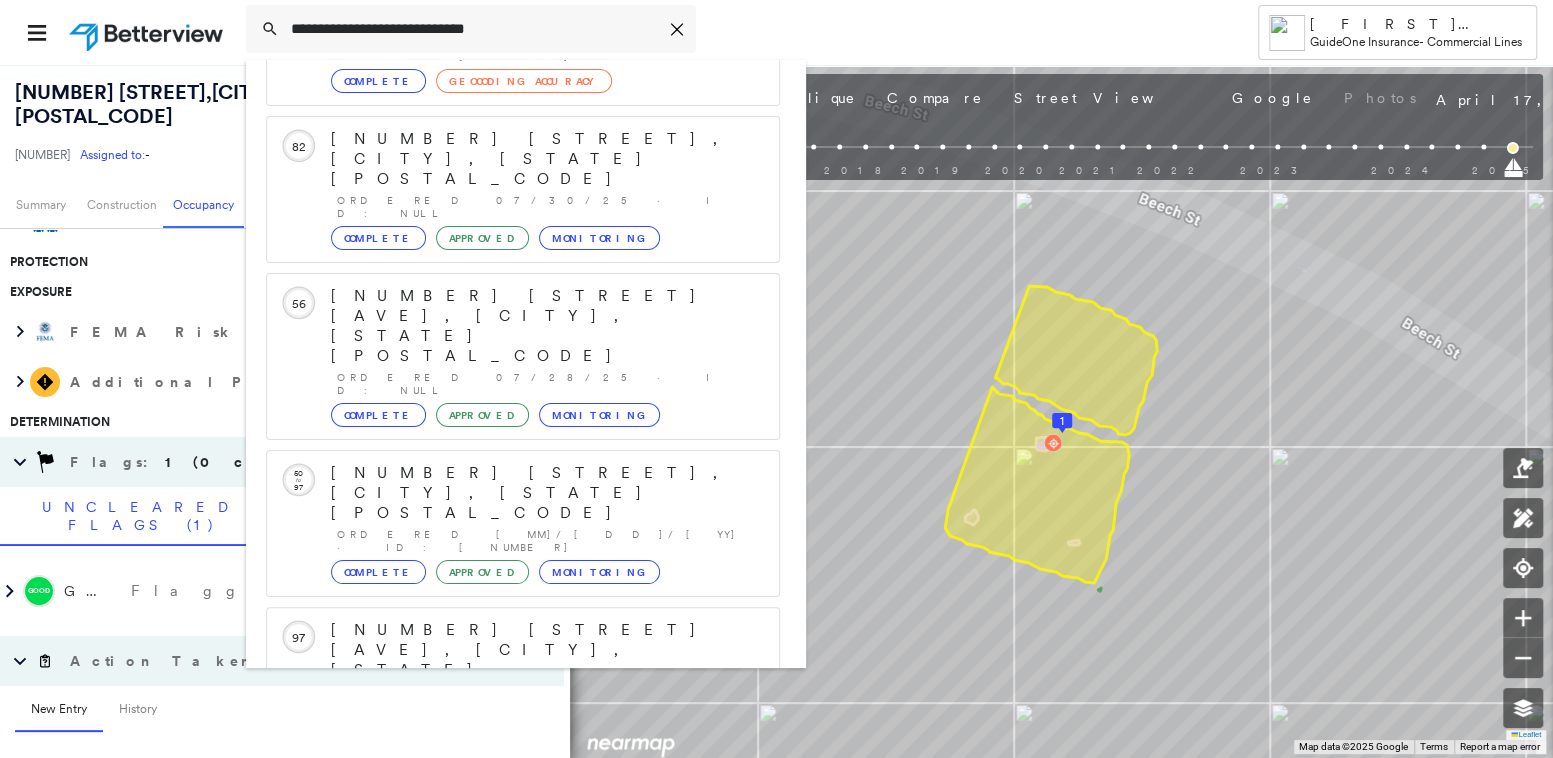 drag, startPoint x: 487, startPoint y: 616, endPoint x: 547, endPoint y: 602, distance: 61.611687 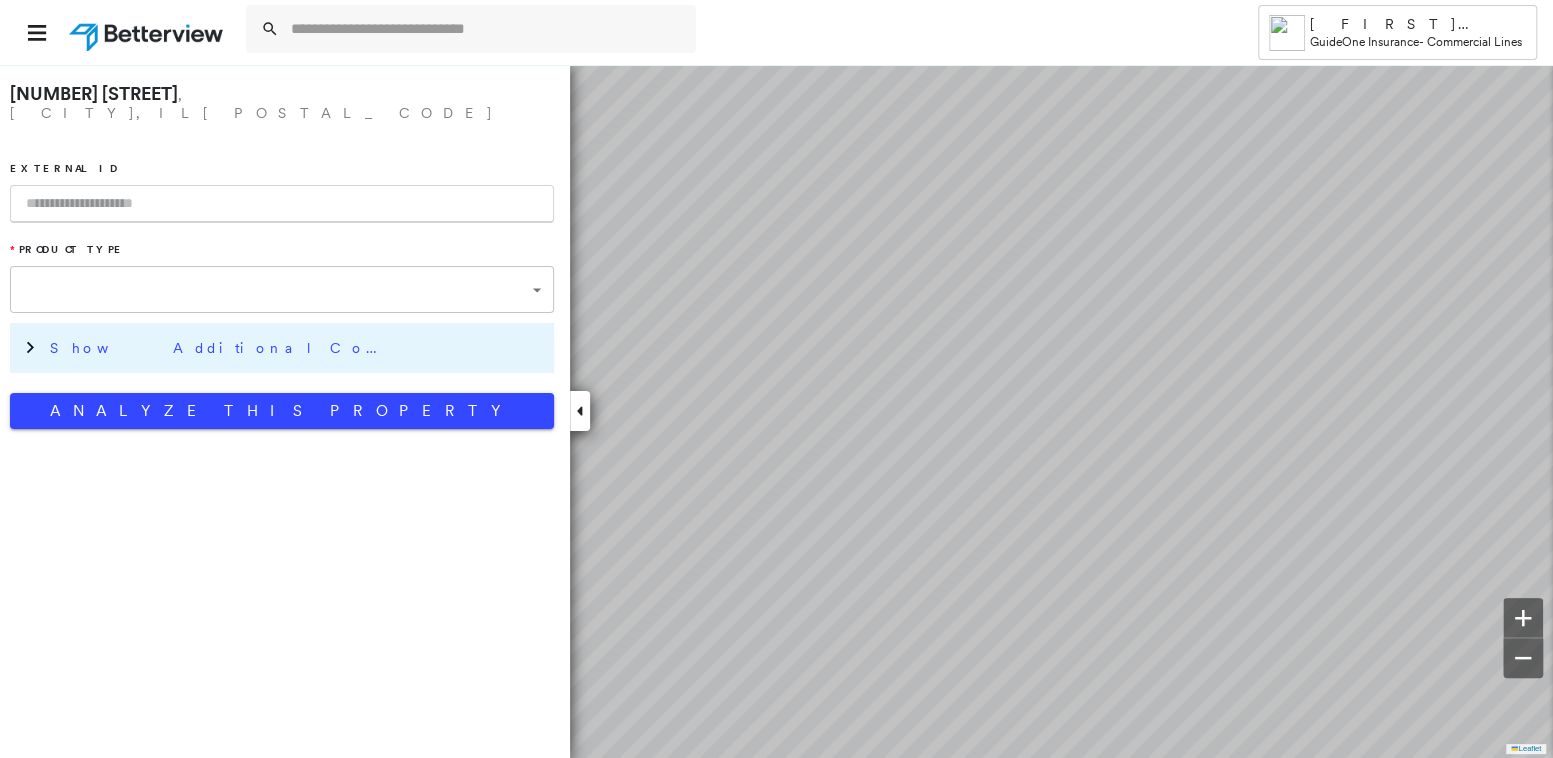 type on "**********" 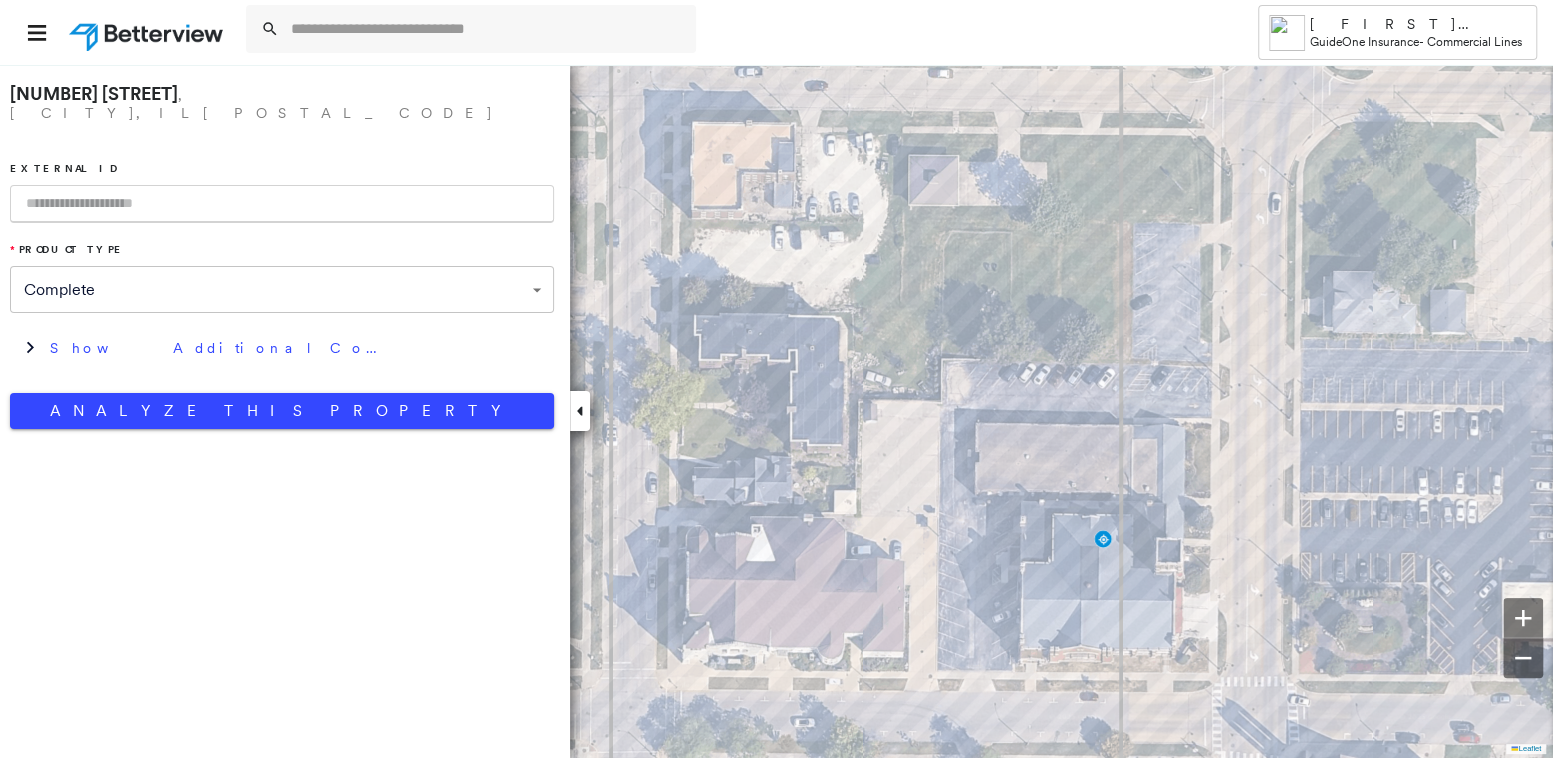 click at bounding box center (282, 204) 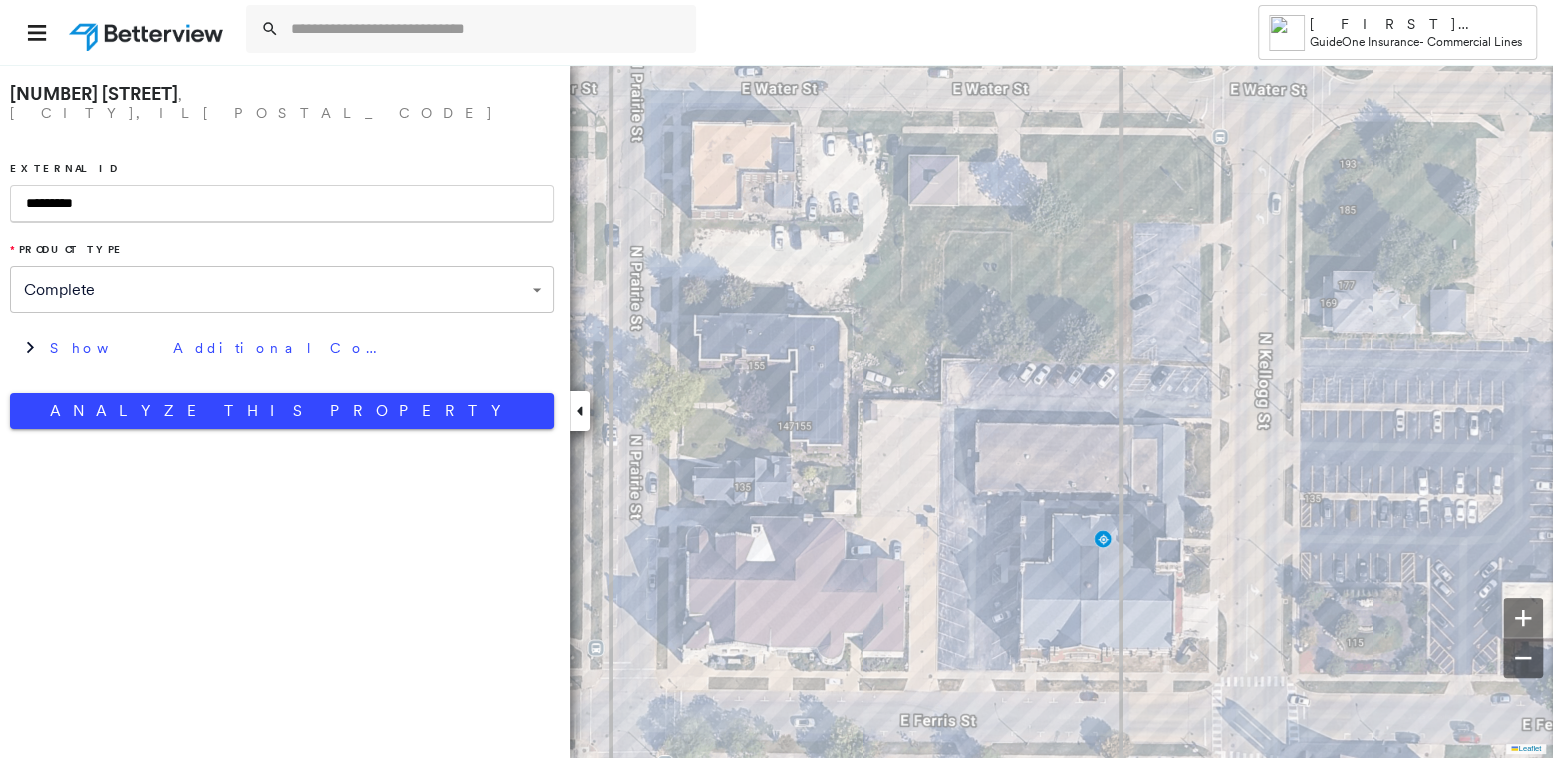 type on "*********" 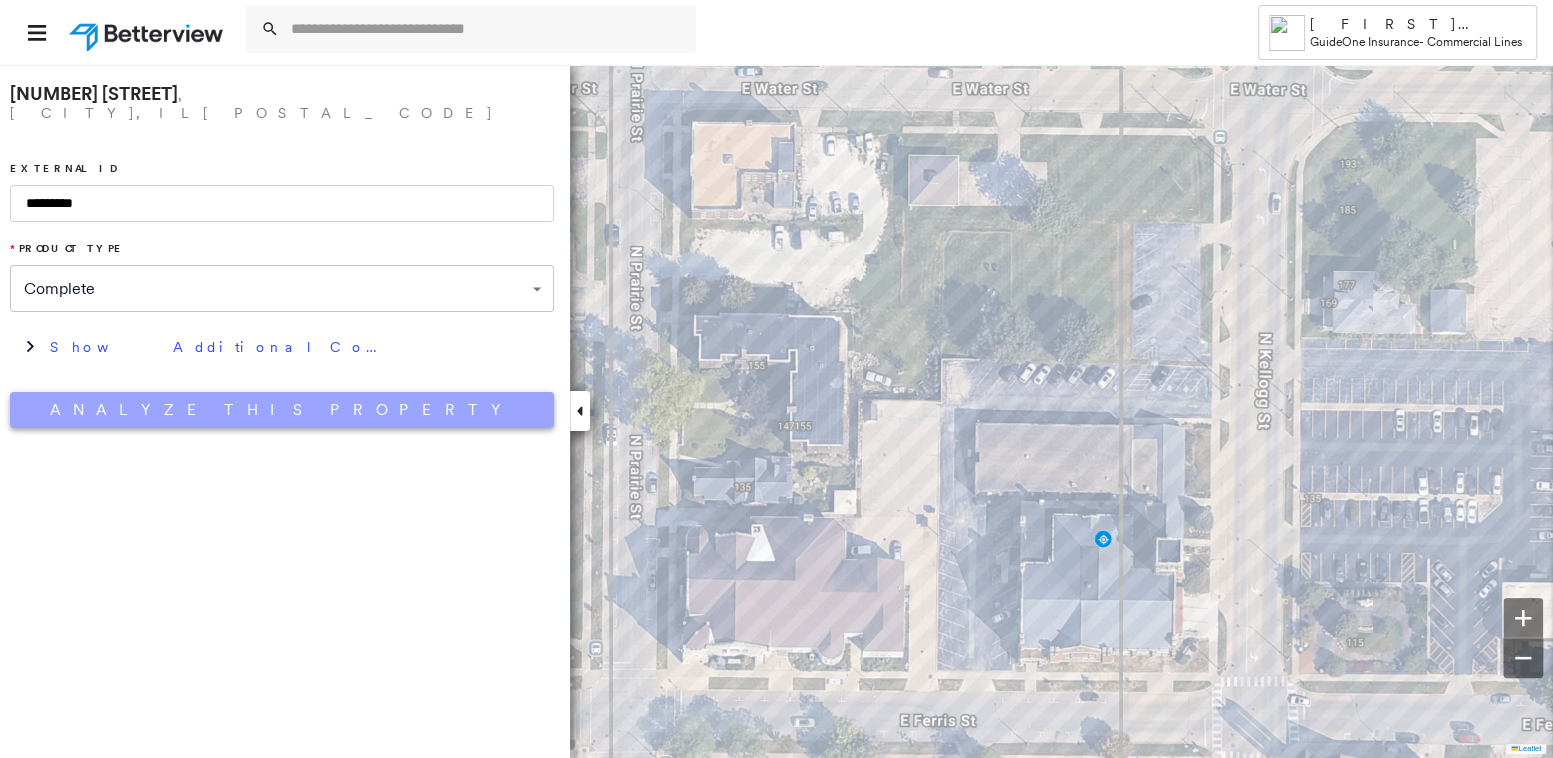 click on "Analyze This Property" at bounding box center [282, 410] 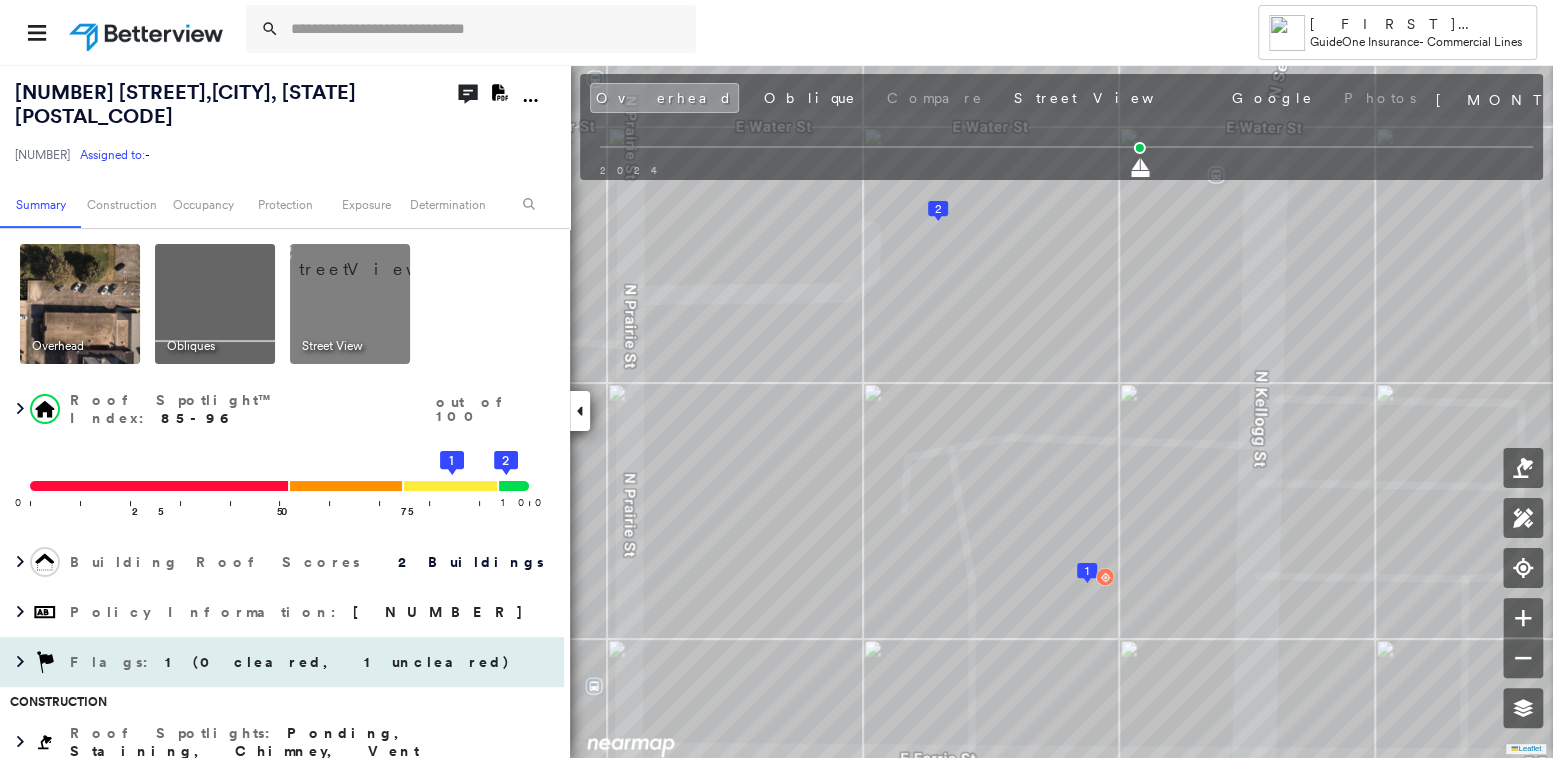 scroll, scrollTop: 200, scrollLeft: 0, axis: vertical 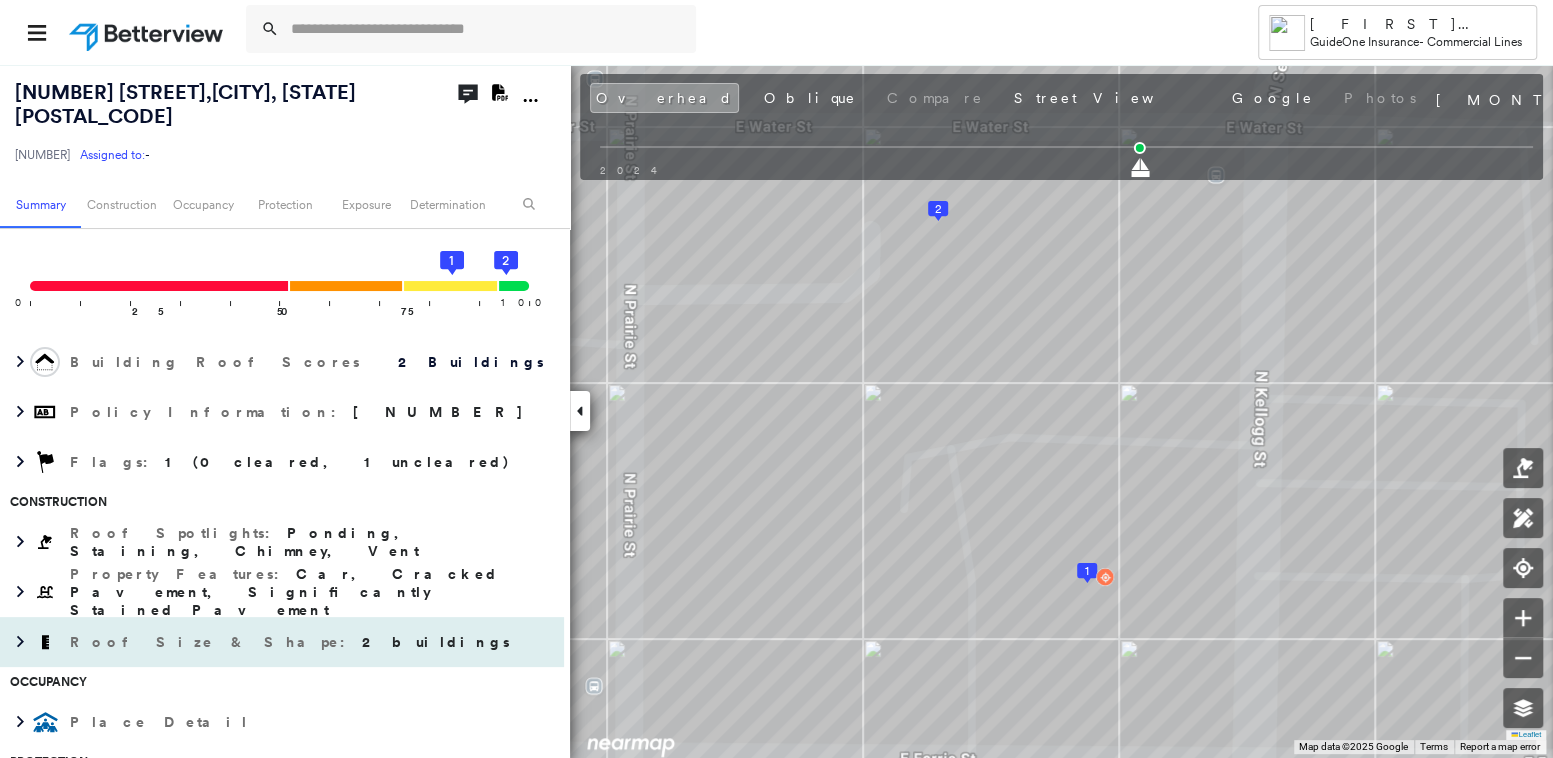 click on "2 buildings" at bounding box center [436, 642] 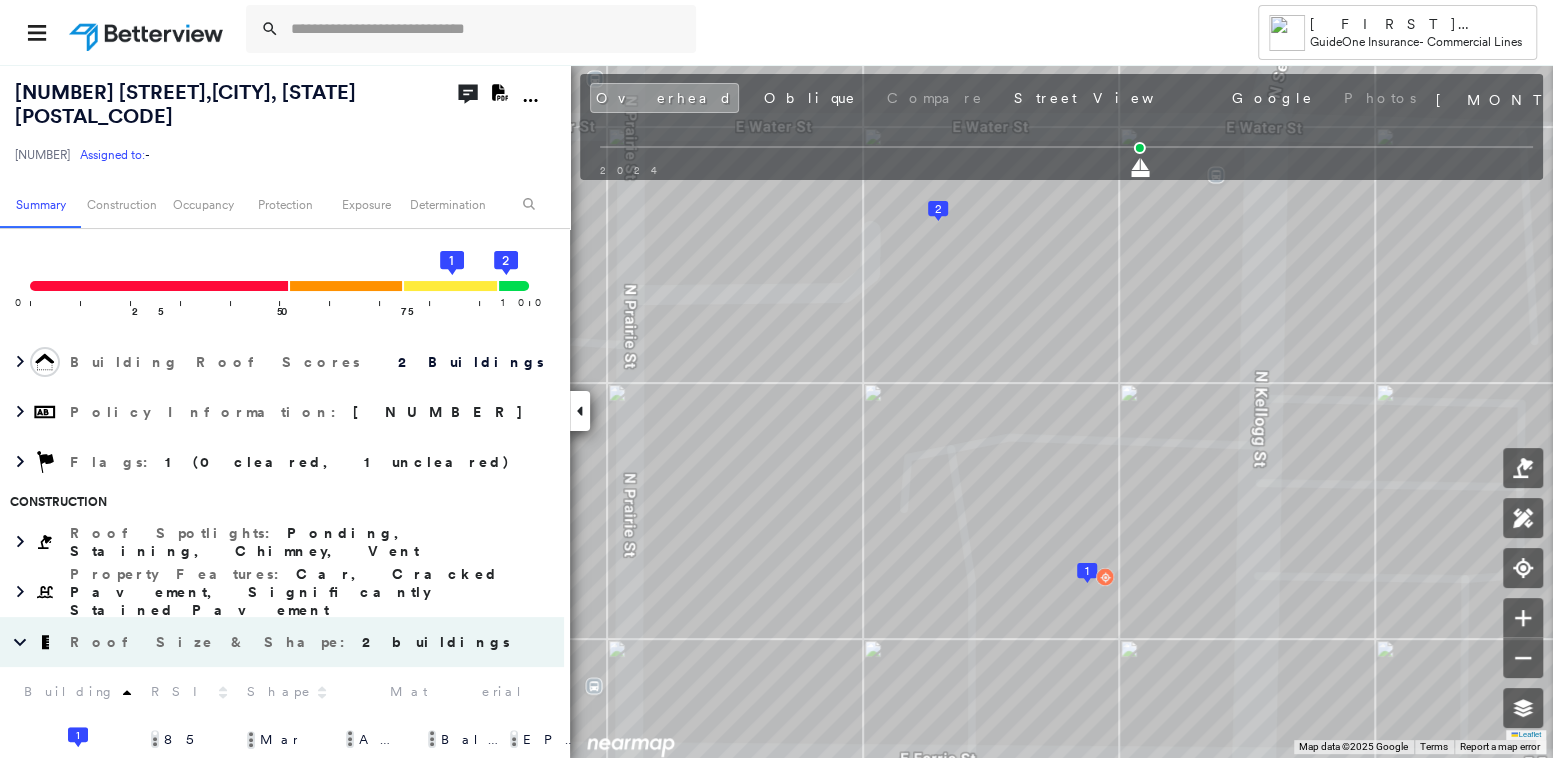 scroll, scrollTop: 400, scrollLeft: 0, axis: vertical 